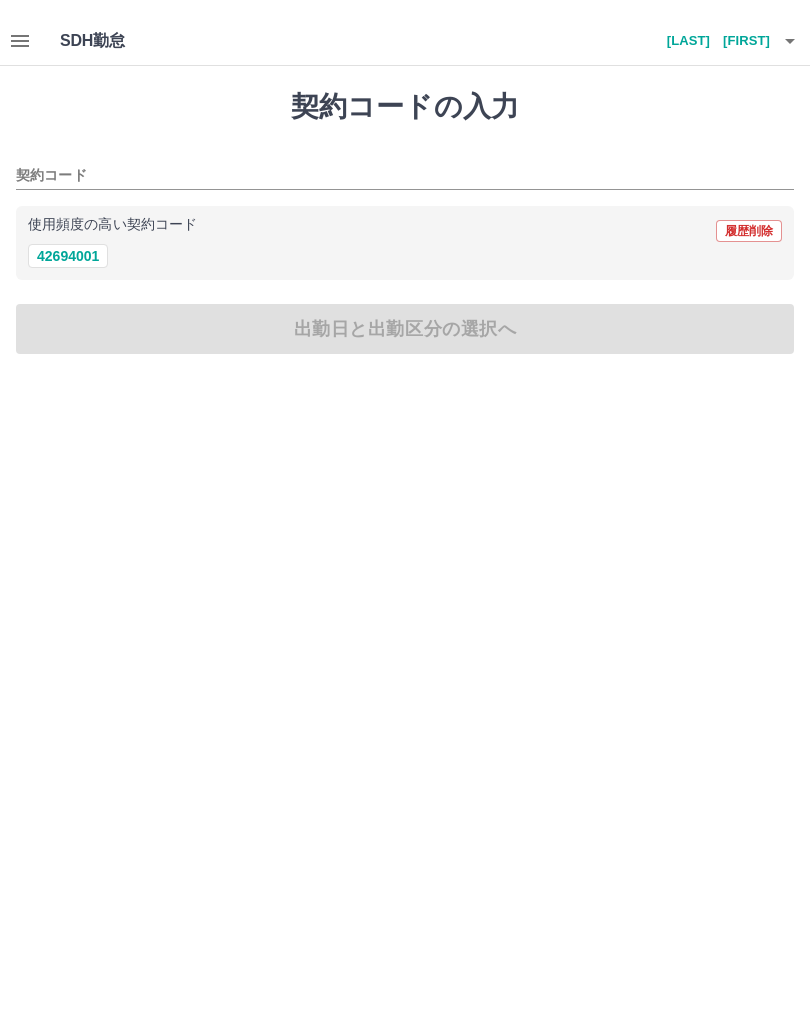 scroll, scrollTop: 0, scrollLeft: 0, axis: both 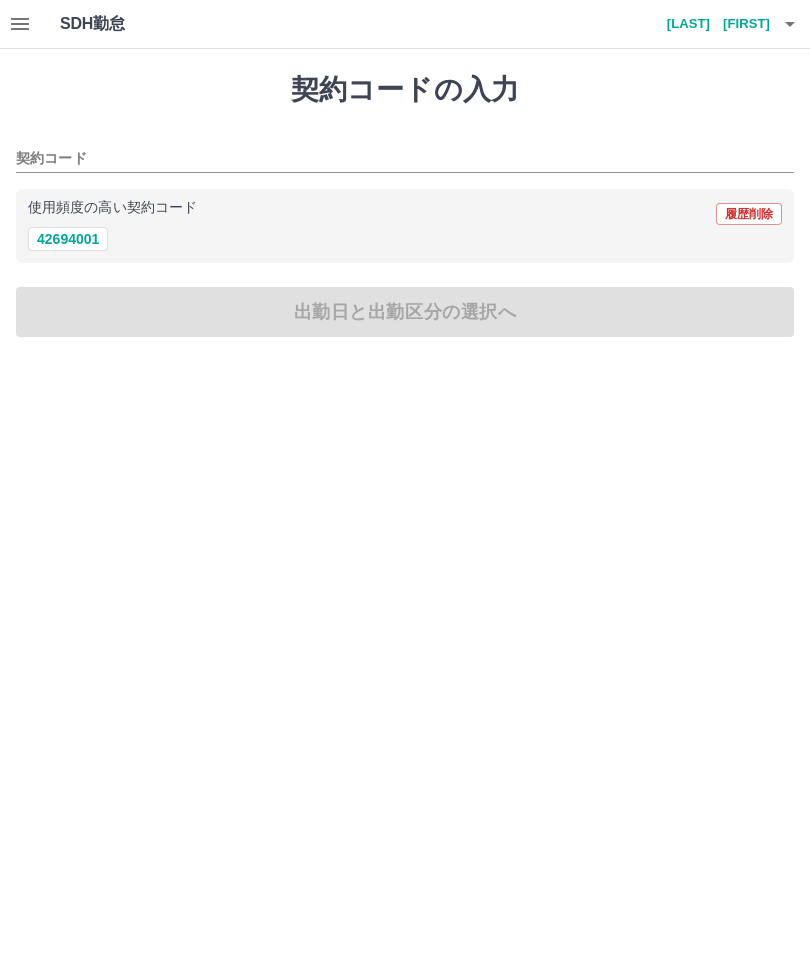 click on "42694001" at bounding box center (68, 239) 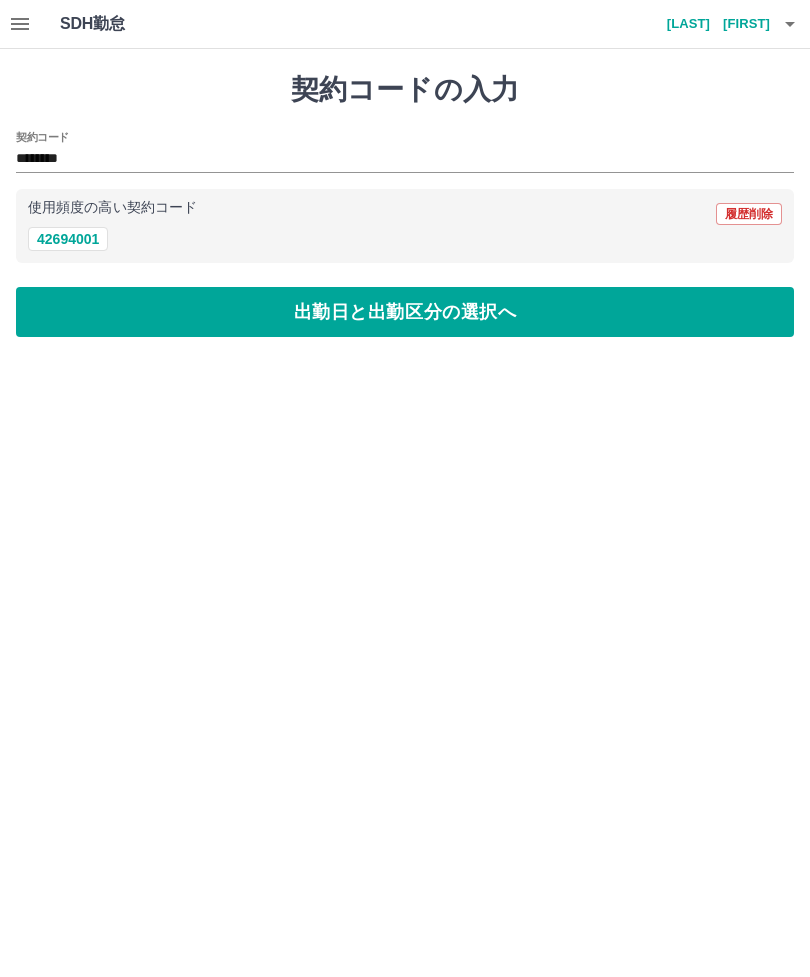click on "出勤日と出勤区分の選択へ" at bounding box center [405, 312] 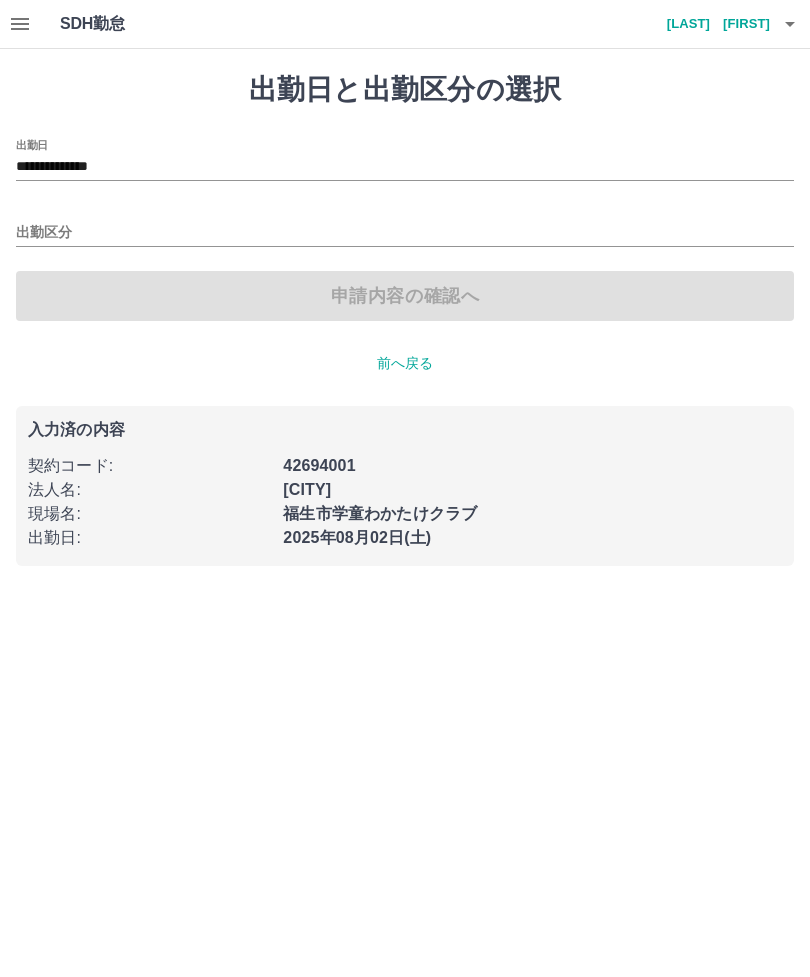 click on "福生市学童わかたけクラブ" at bounding box center [380, 513] 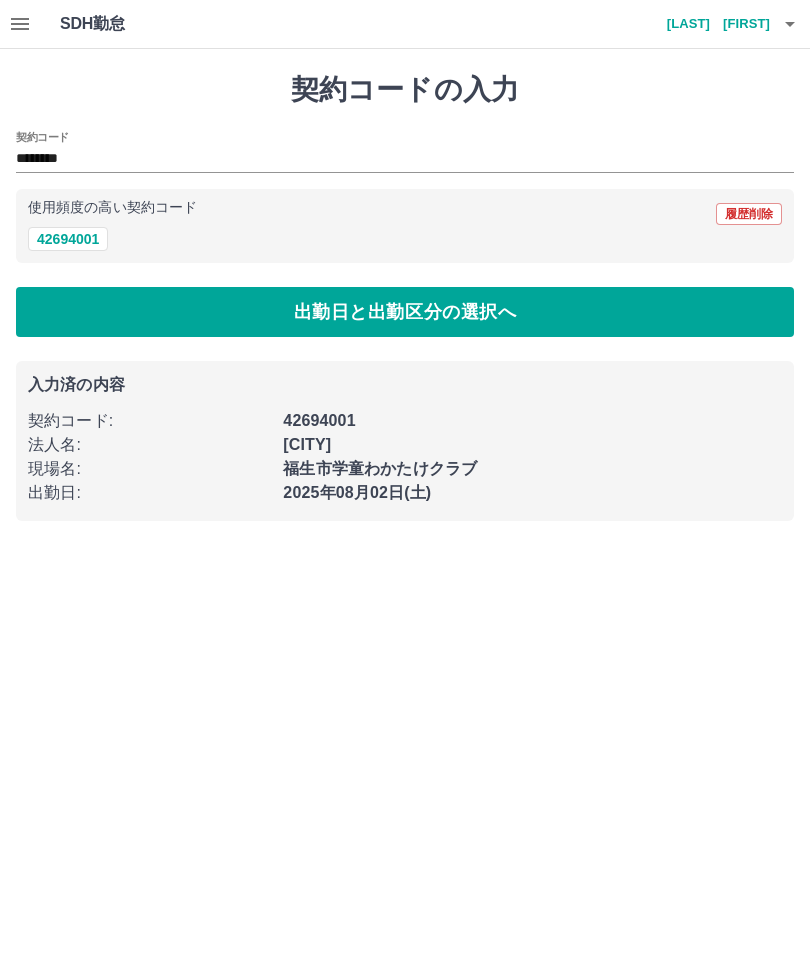 click 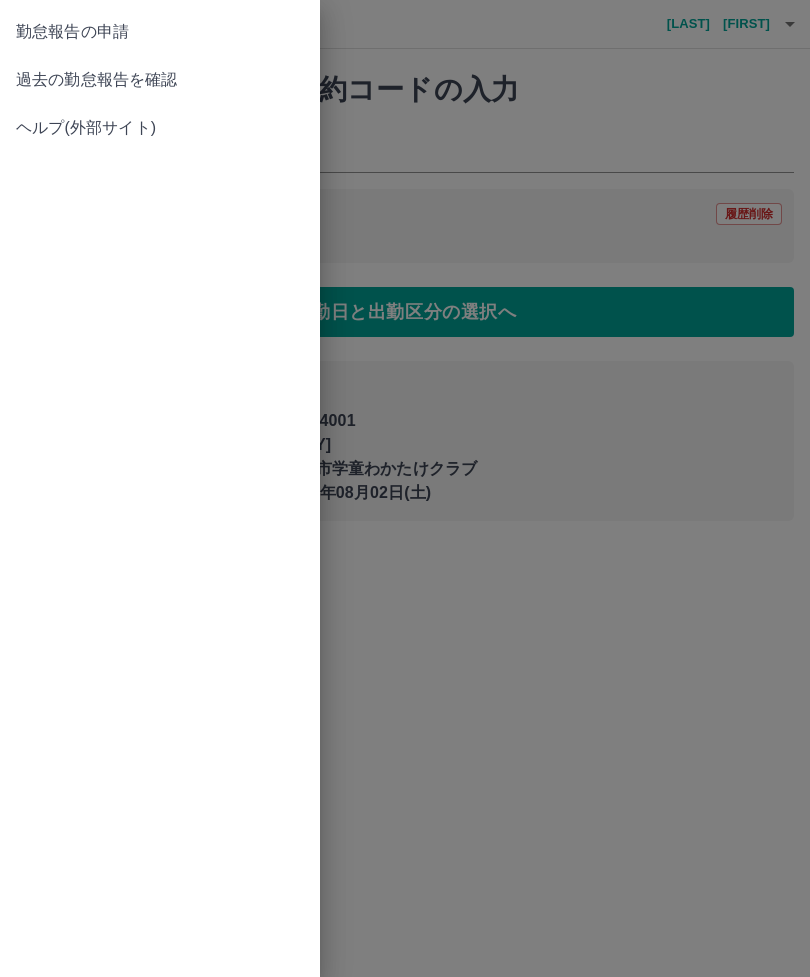 click at bounding box center (405, 488) 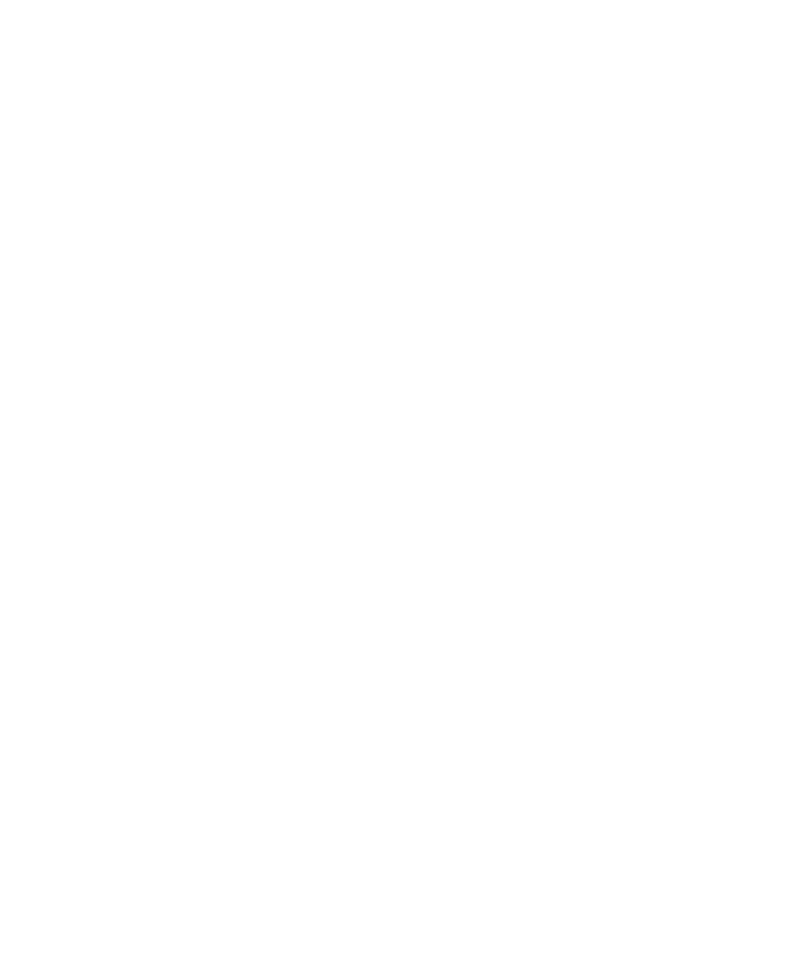 scroll, scrollTop: 0, scrollLeft: 0, axis: both 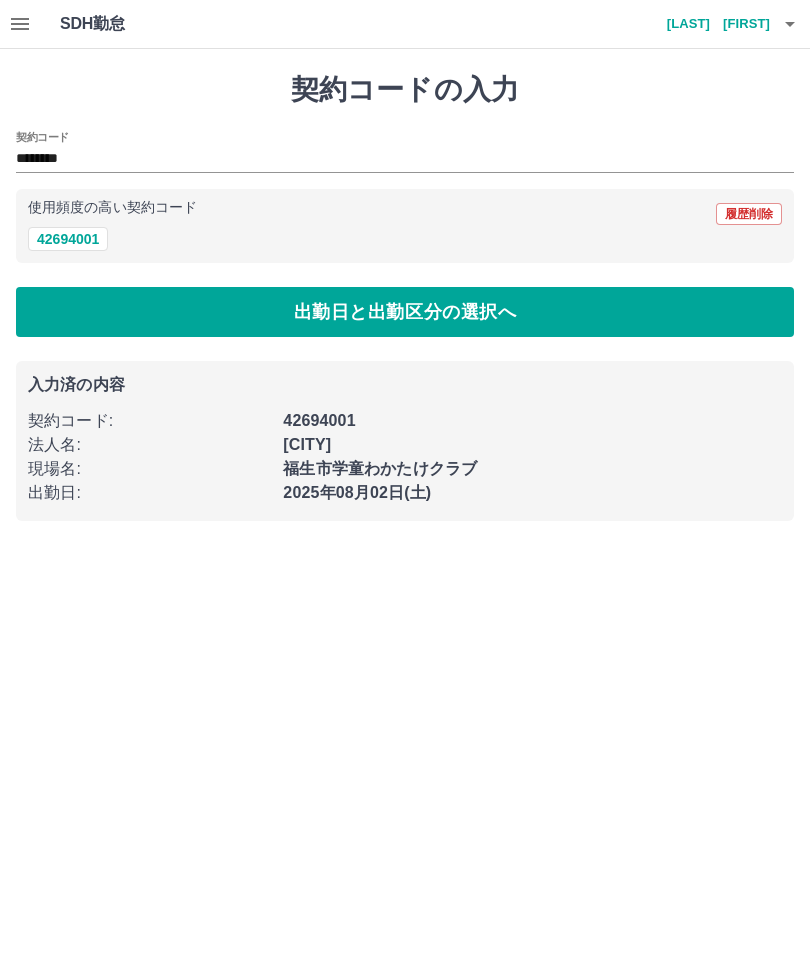 click at bounding box center [790, 24] 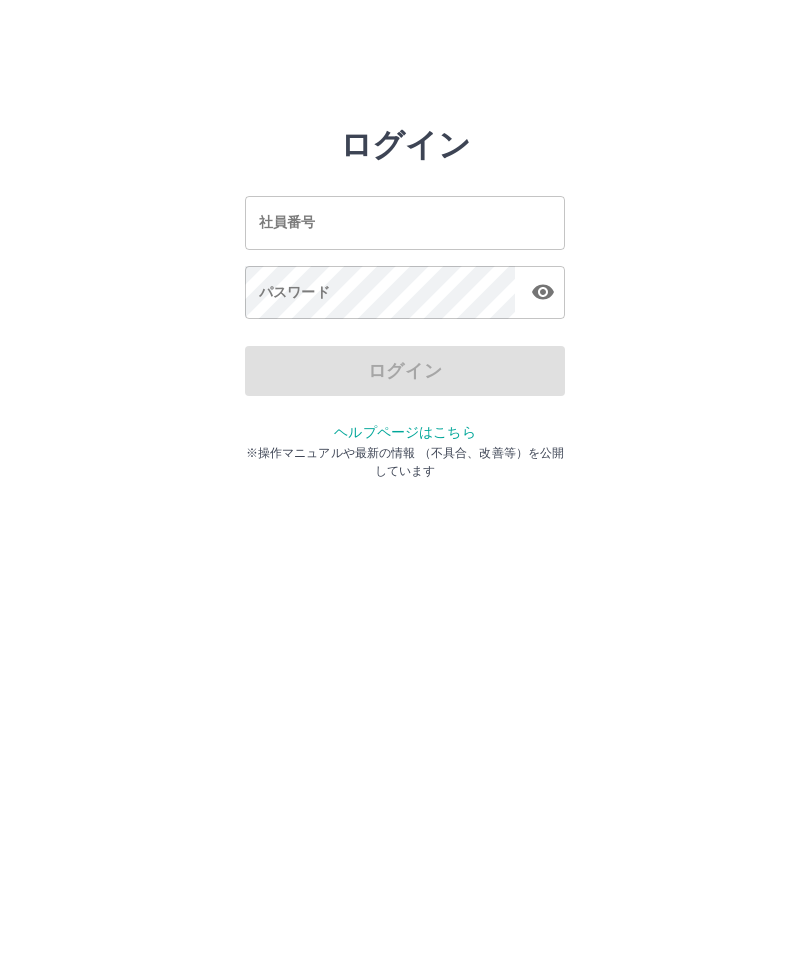 scroll, scrollTop: 0, scrollLeft: 0, axis: both 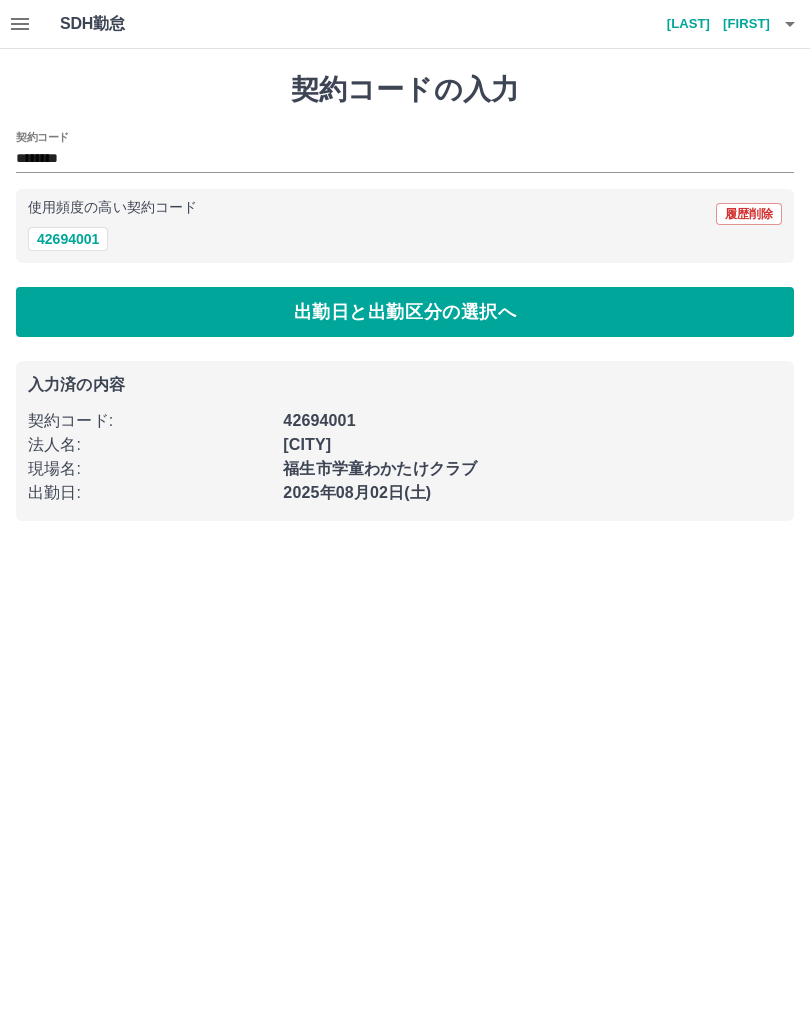 click at bounding box center [20, 24] 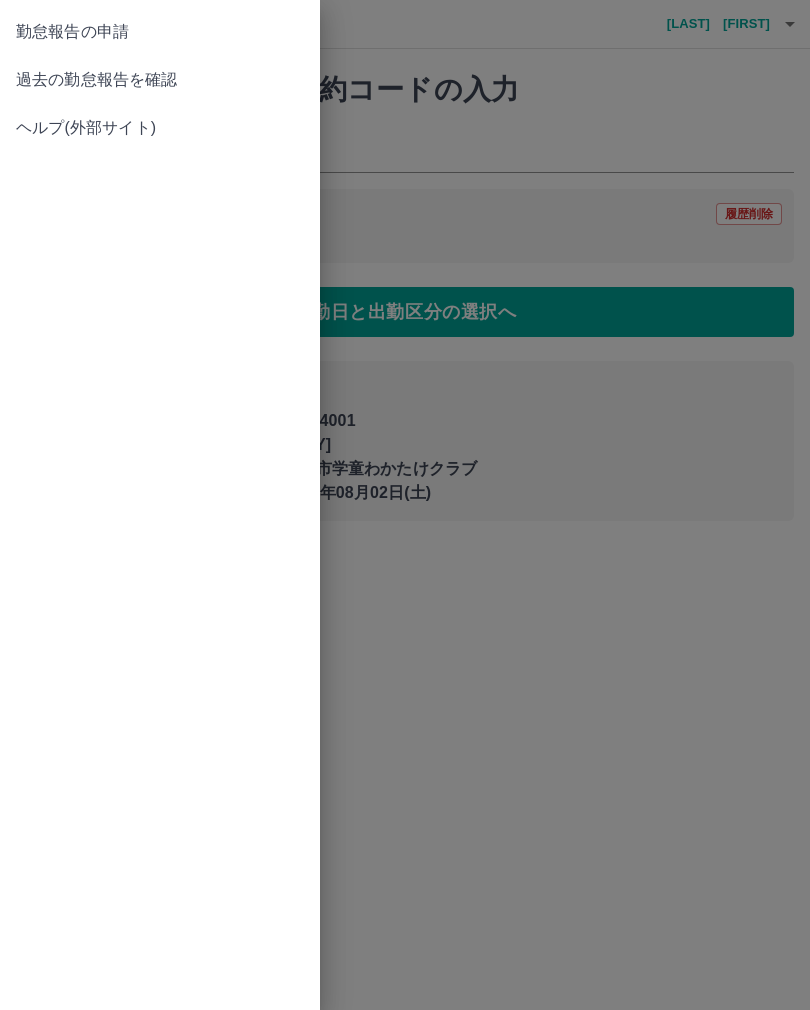 click at bounding box center [405, 505] 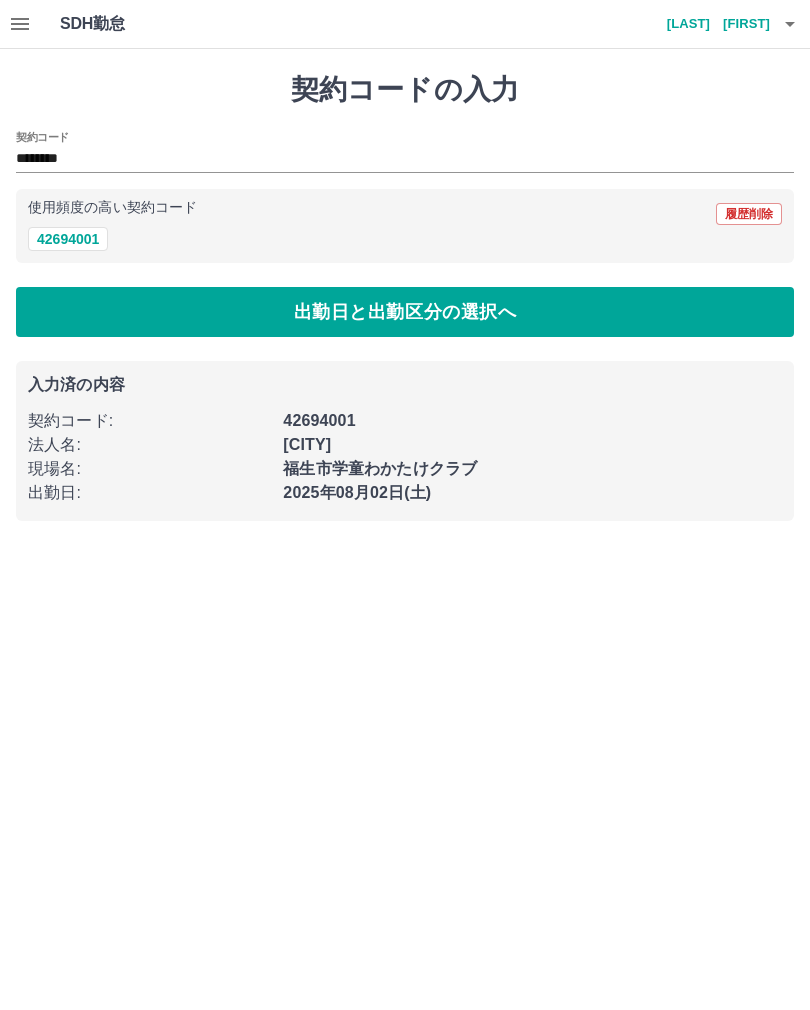 click at bounding box center (790, 24) 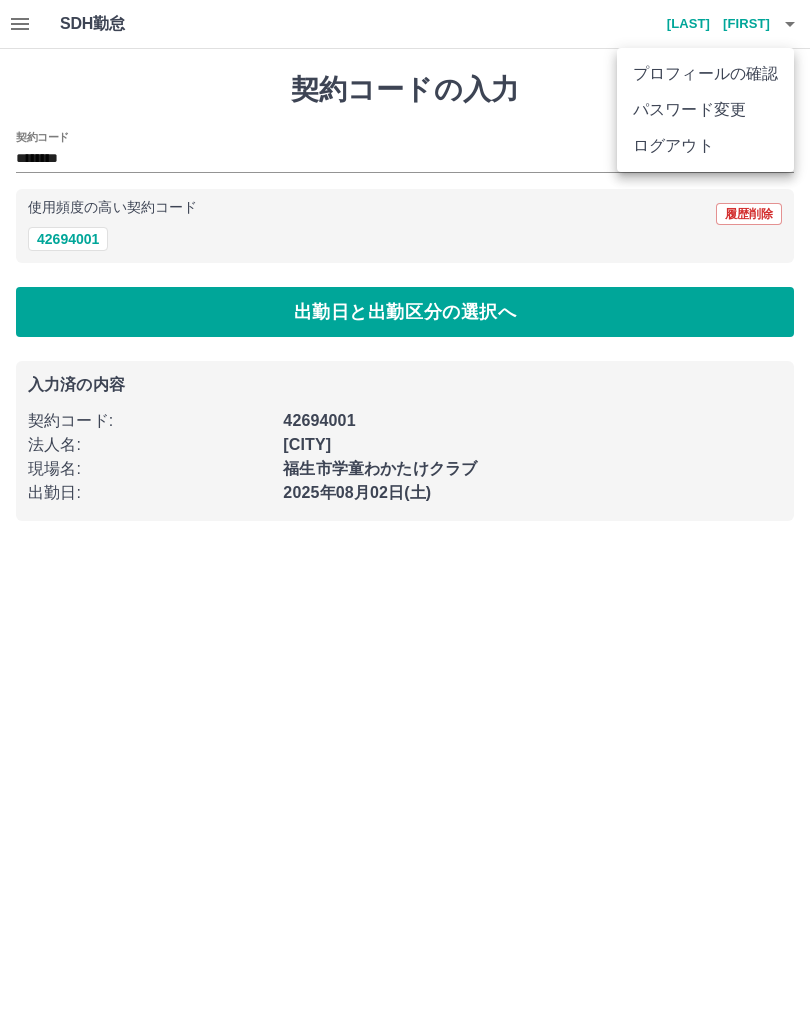 click on "ログアウト" at bounding box center (705, 146) 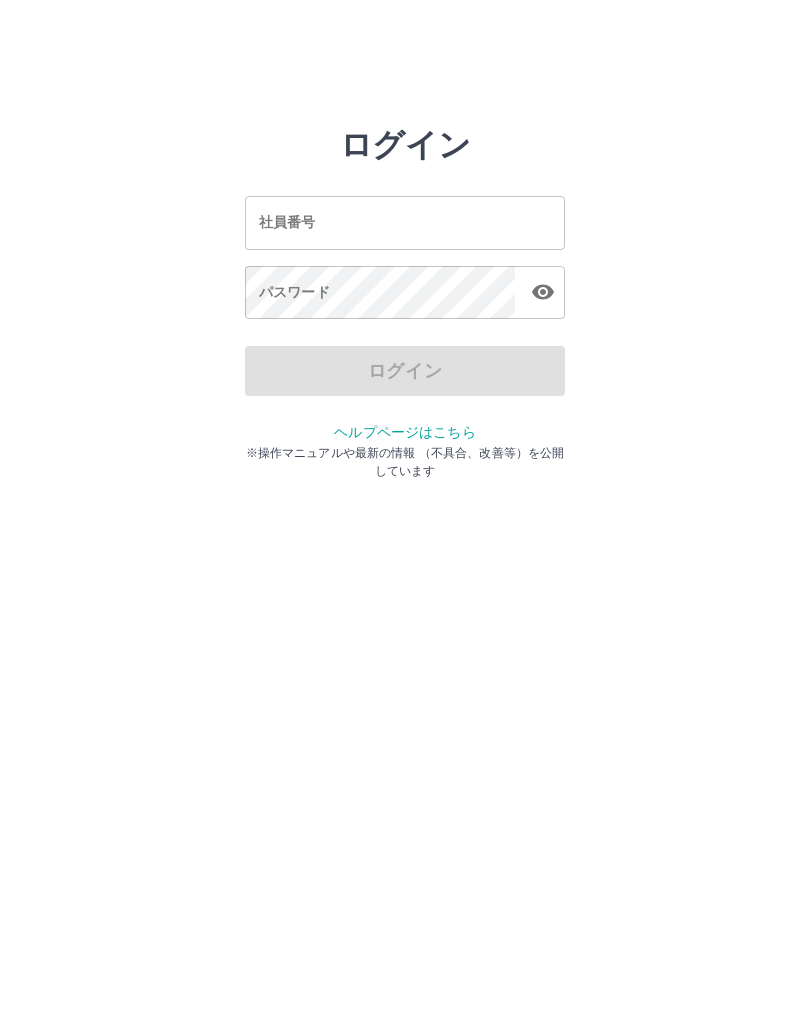 scroll, scrollTop: 0, scrollLeft: 0, axis: both 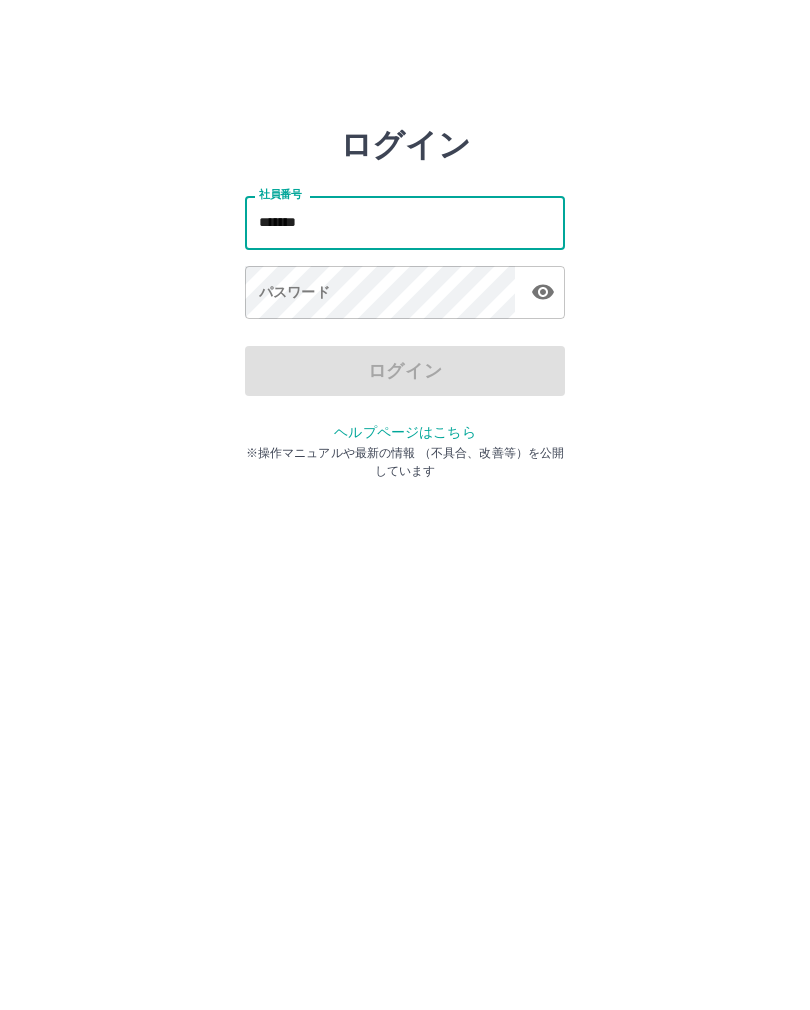 type on "*******" 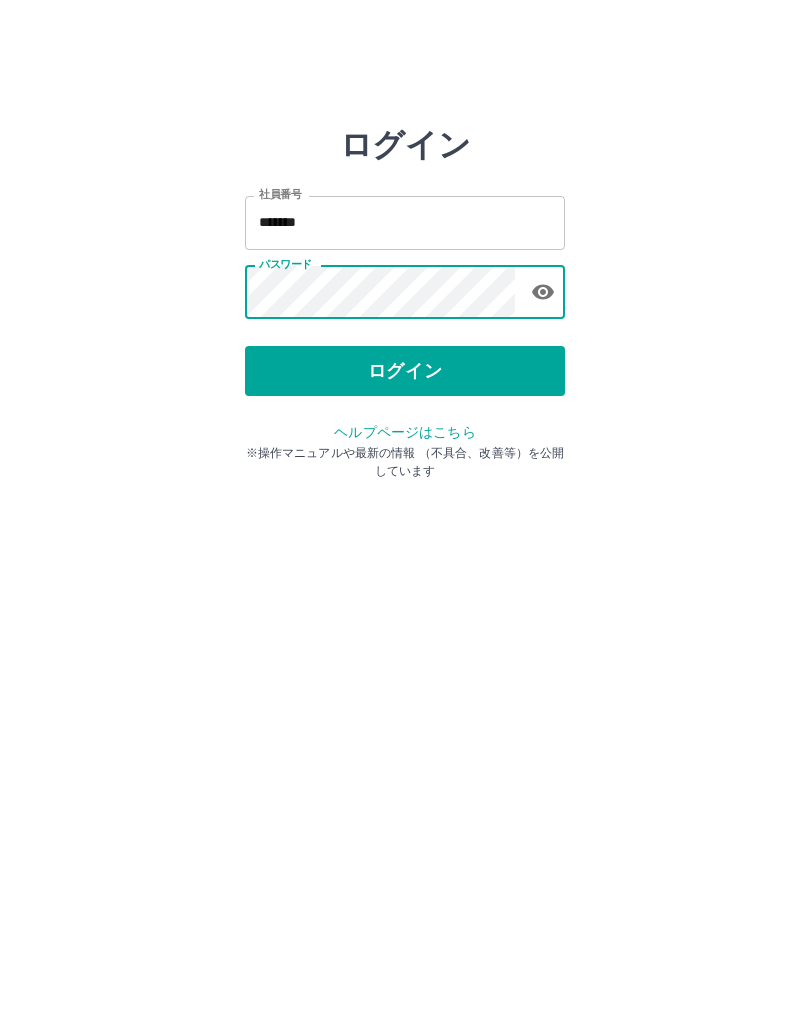 click on "ログイン" at bounding box center (405, 371) 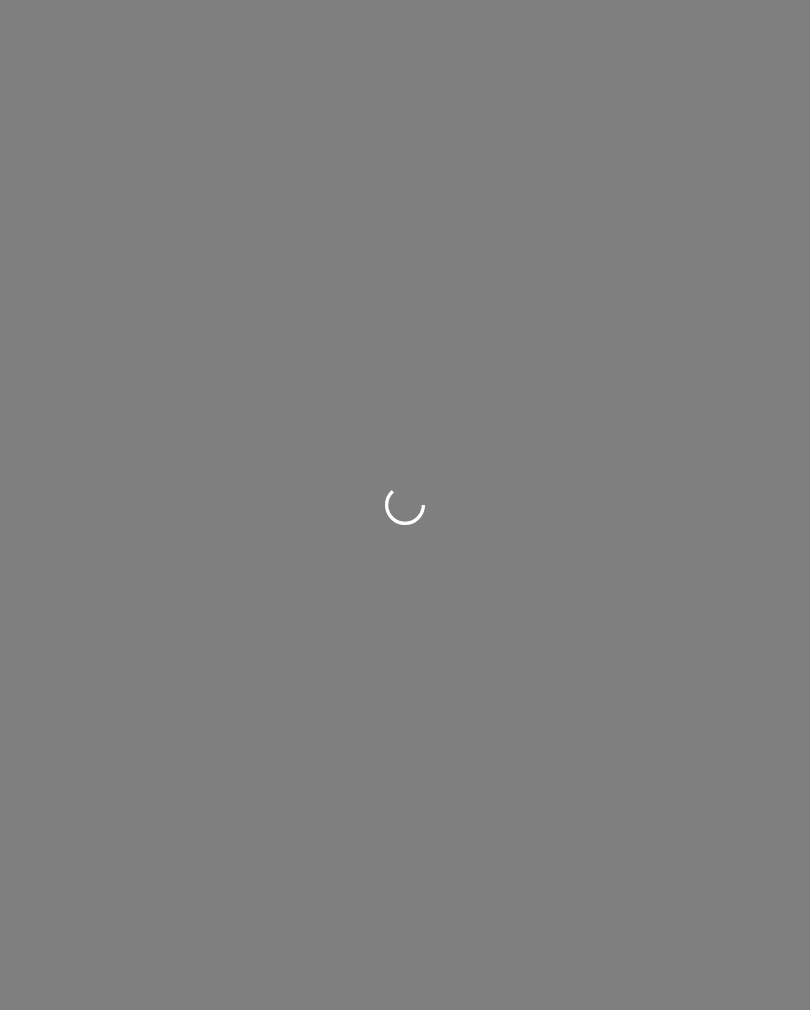 scroll, scrollTop: 0, scrollLeft: 0, axis: both 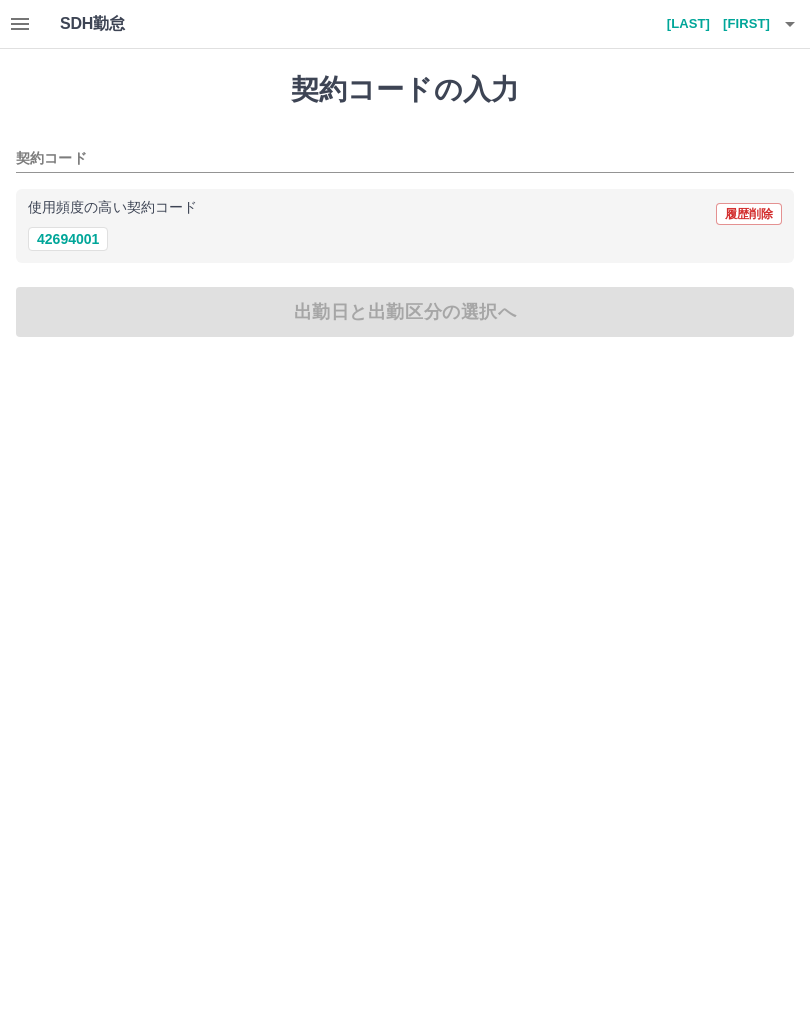 click on "42694001" at bounding box center [68, 239] 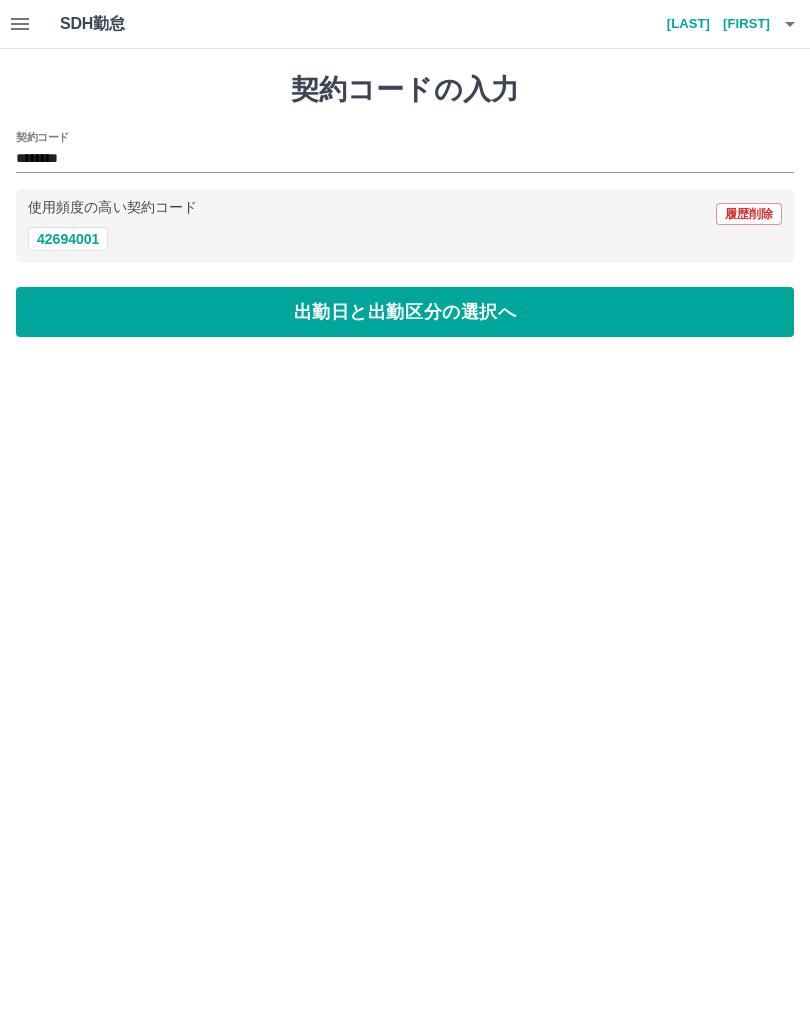 type on "********" 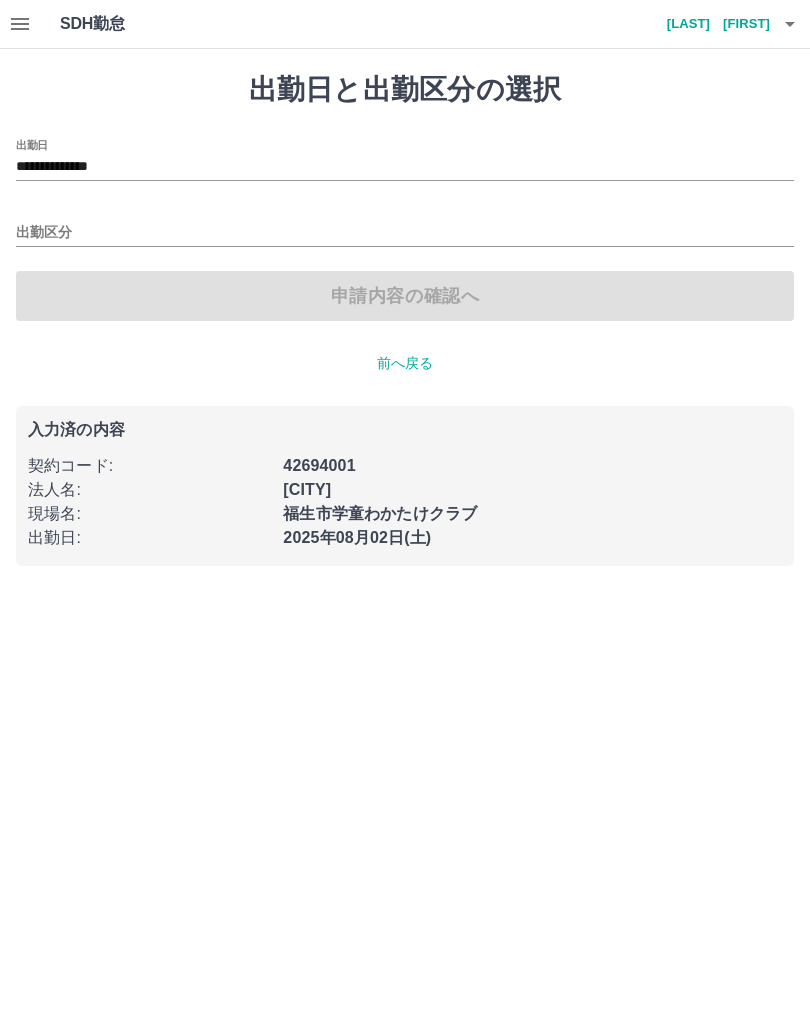 click on "2025年08月02日(土)" at bounding box center [526, 532] 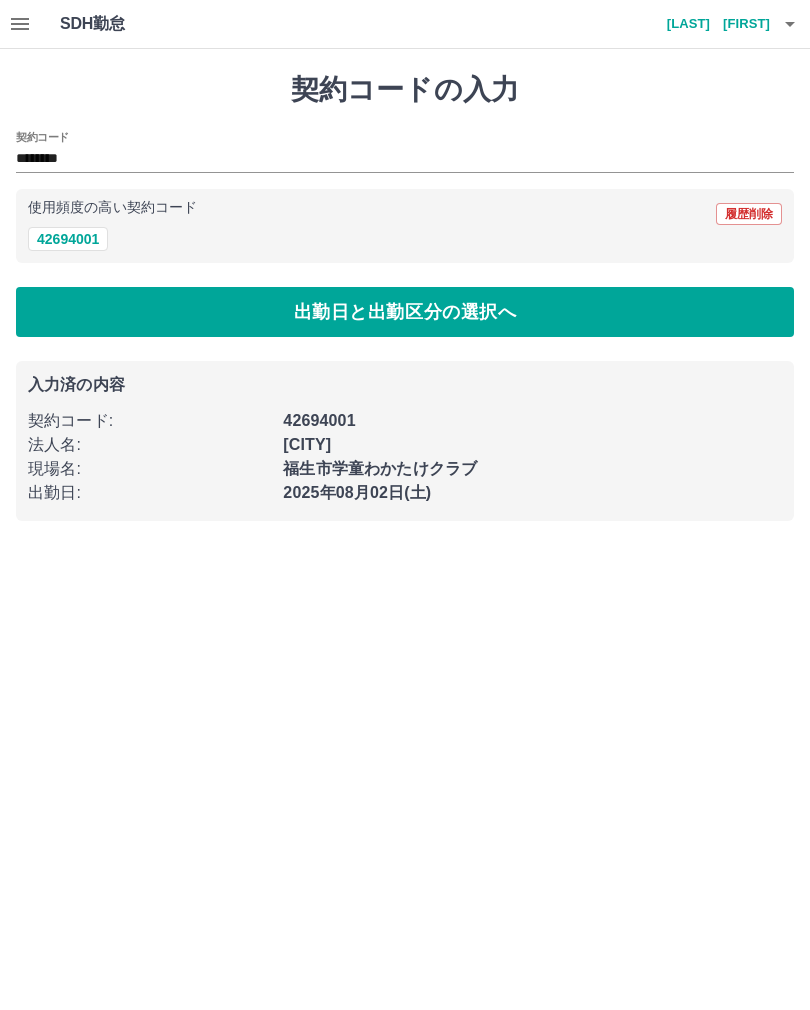 click on "福生市学童わかたけクラブ" at bounding box center [526, 463] 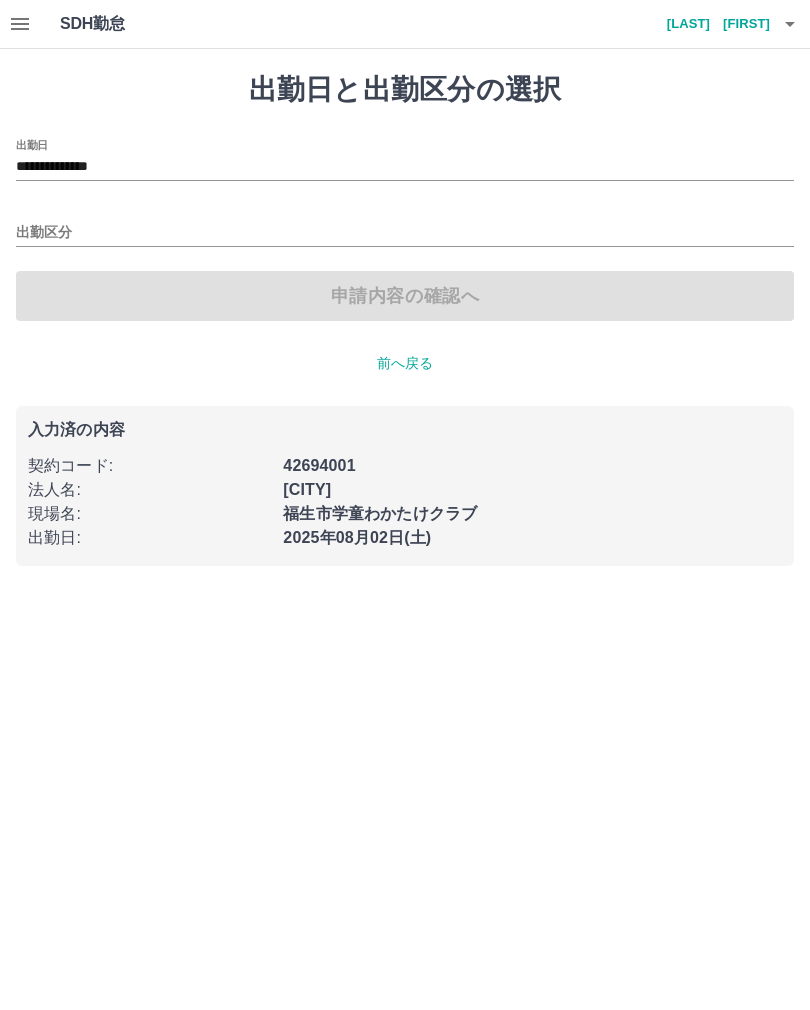click on "出勤区分" at bounding box center (405, 233) 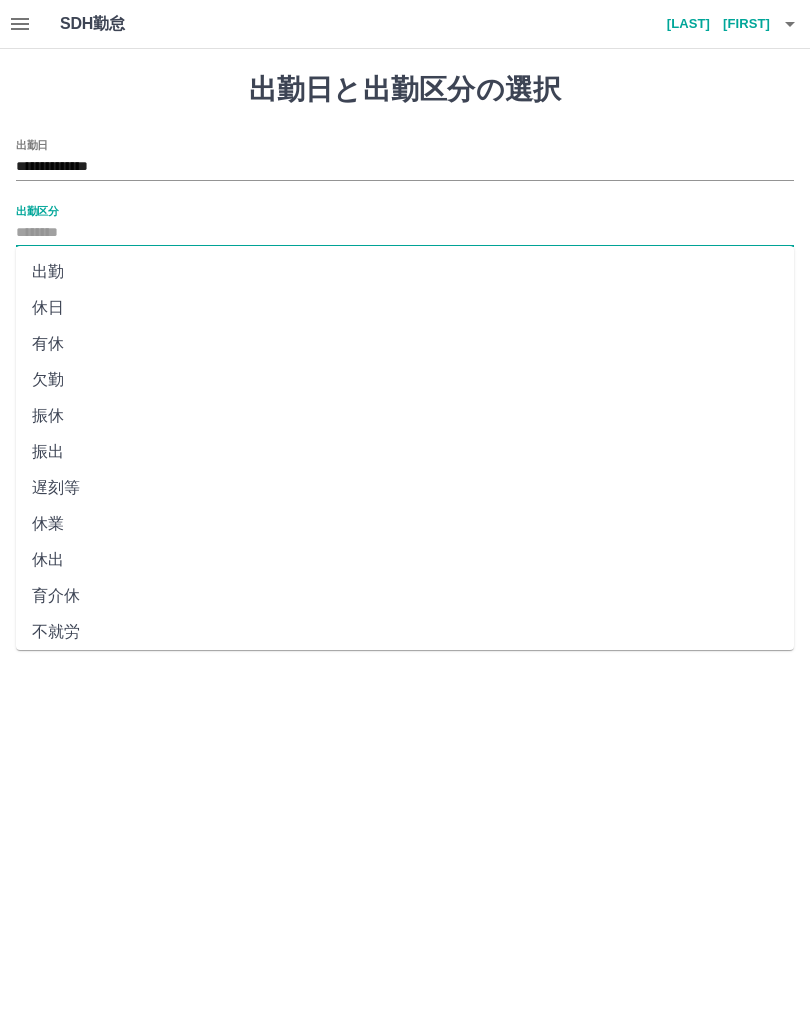 click on "出勤" at bounding box center (405, 272) 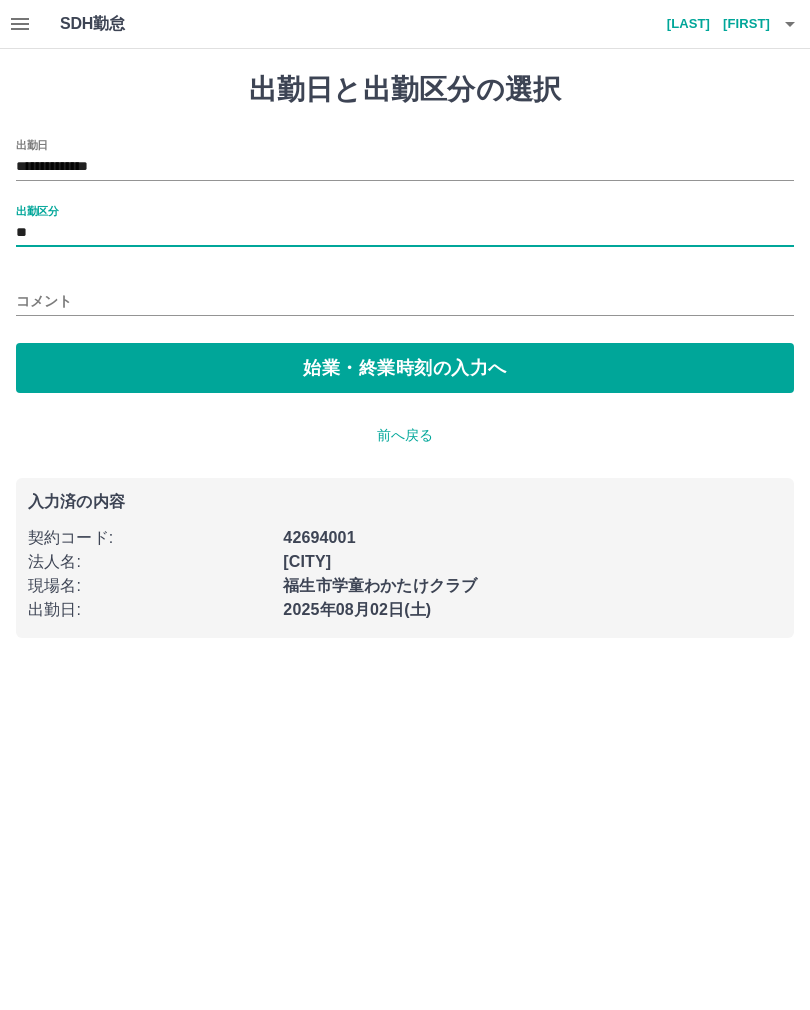 click on "始業・終業時刻の入力へ" at bounding box center [405, 368] 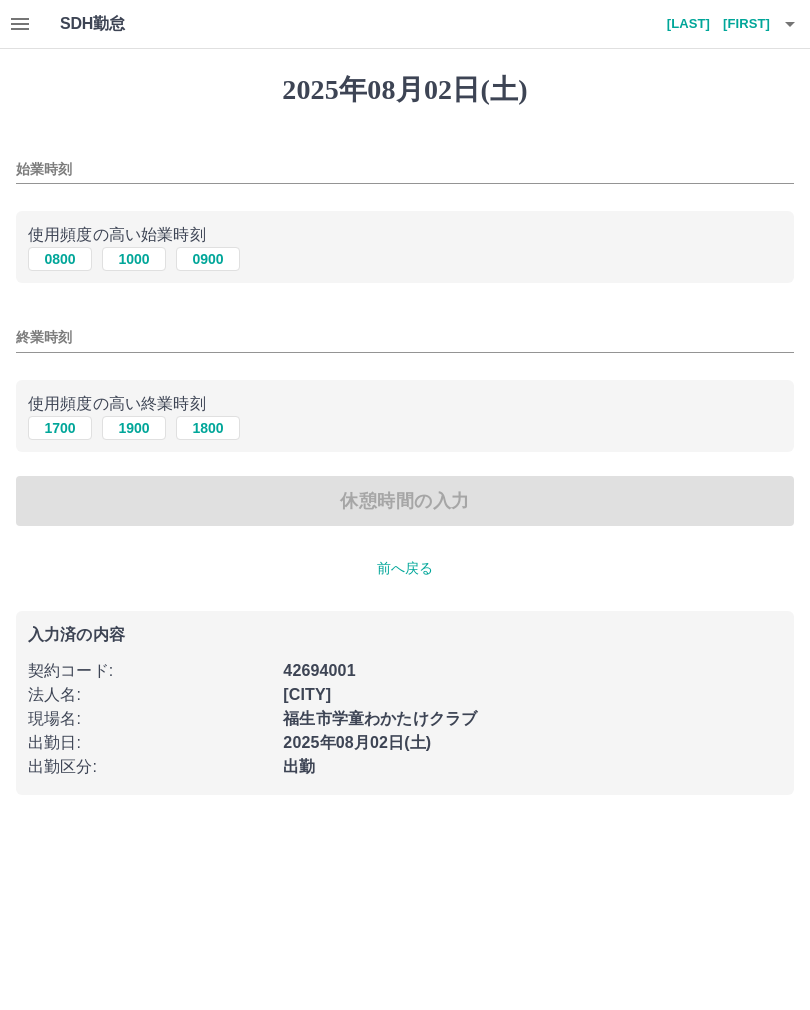 click on "0900" at bounding box center (208, 259) 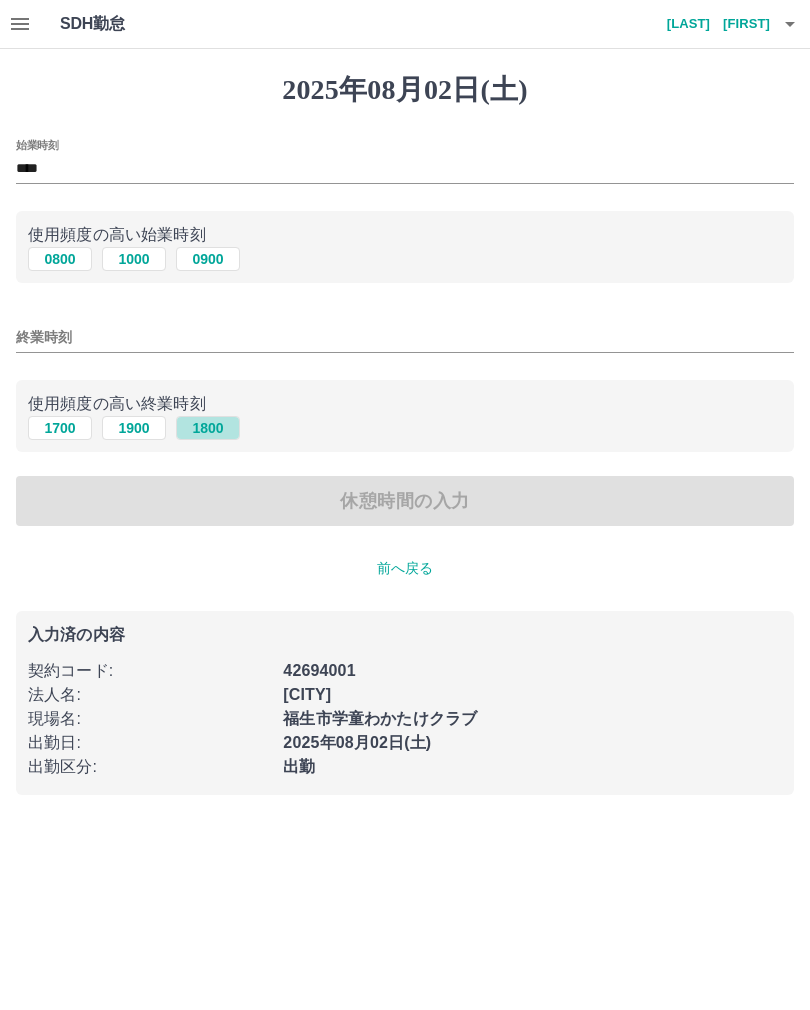 click on "1800" at bounding box center [208, 428] 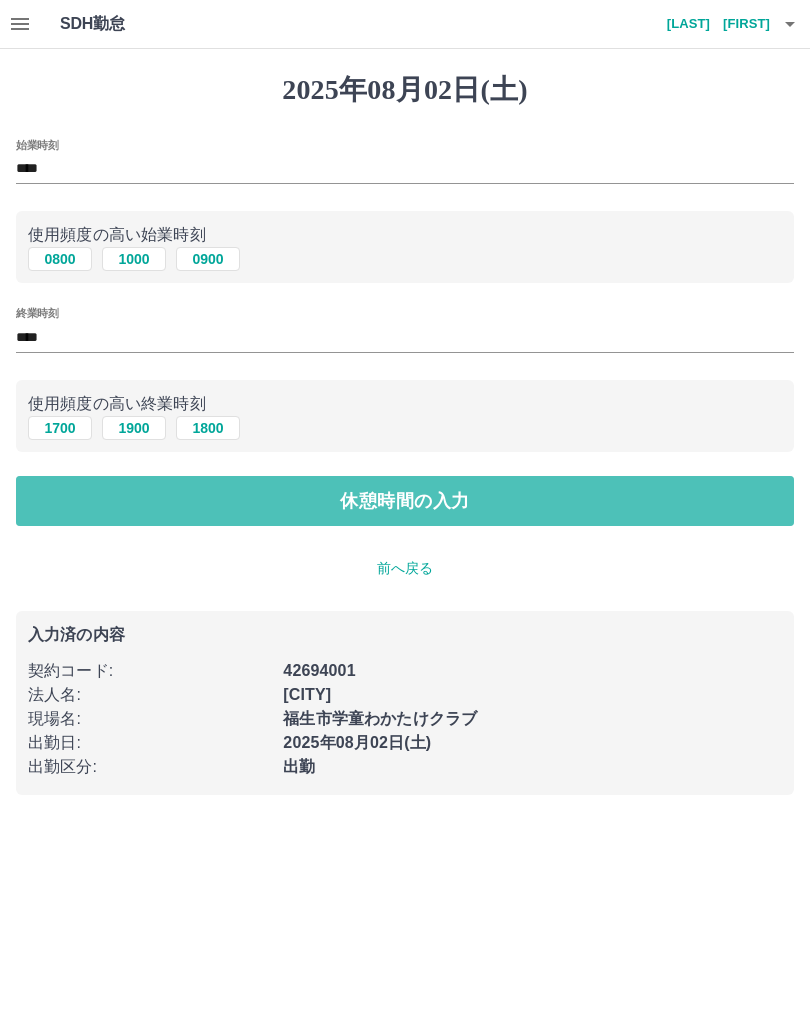click on "休憩時間の入力" at bounding box center [405, 501] 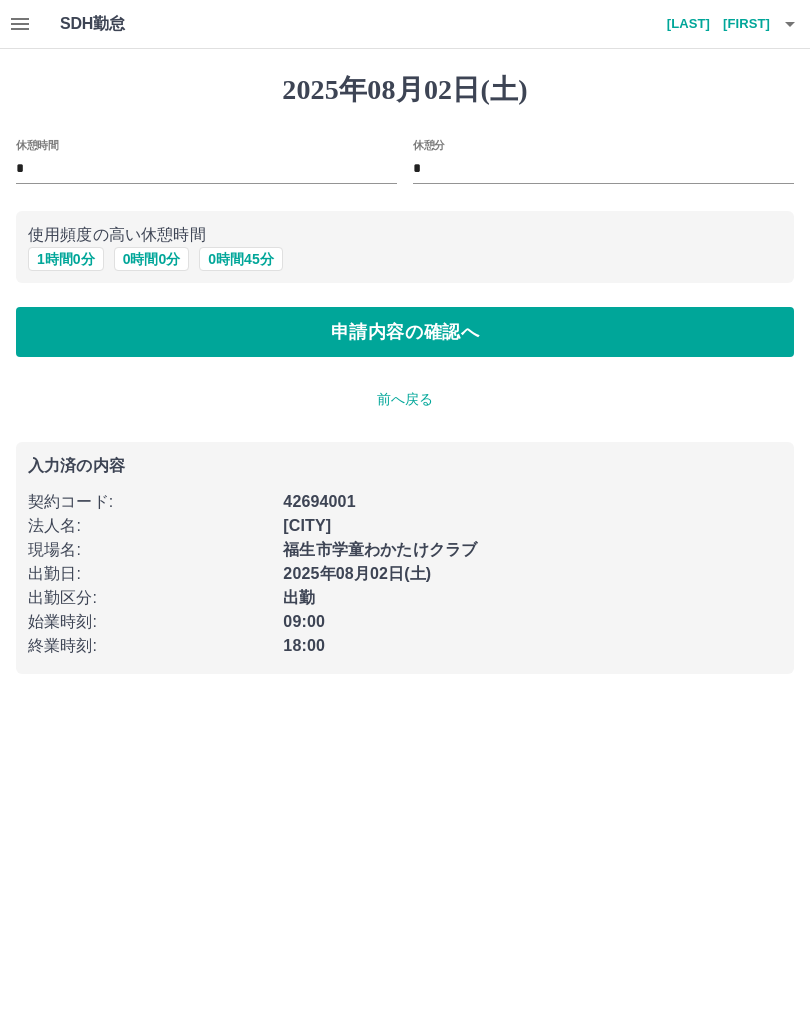 click on "1 時間 0 分" at bounding box center [66, 259] 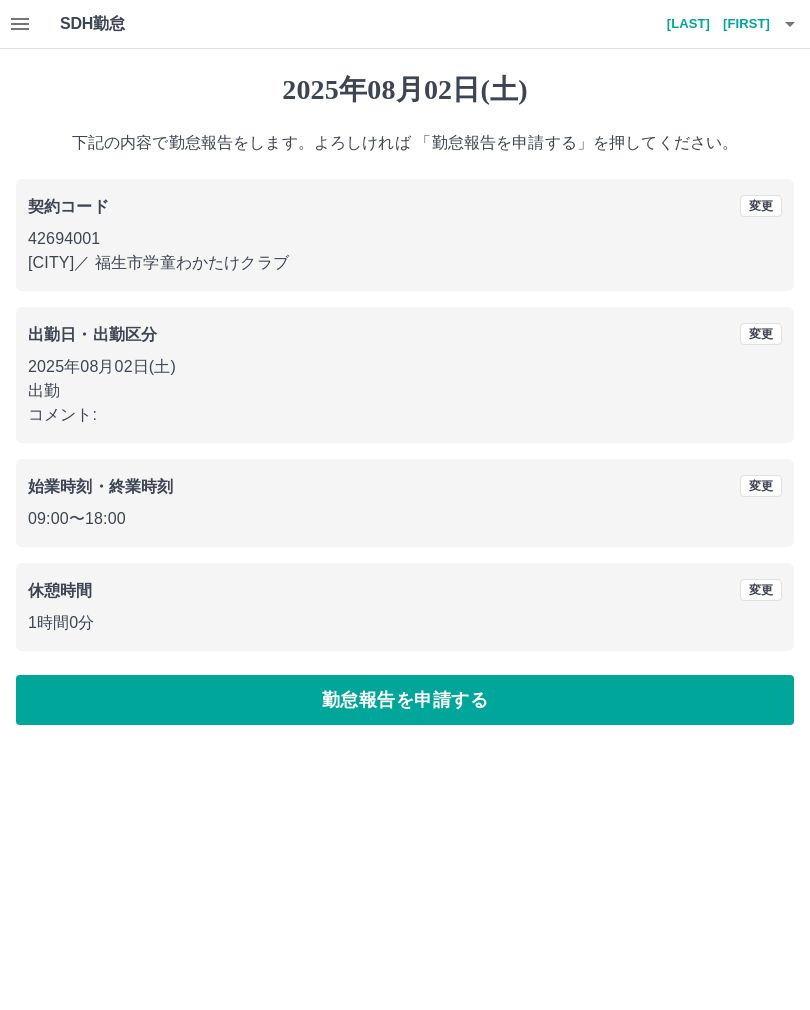 click on "勤怠報告を申請する" at bounding box center (405, 700) 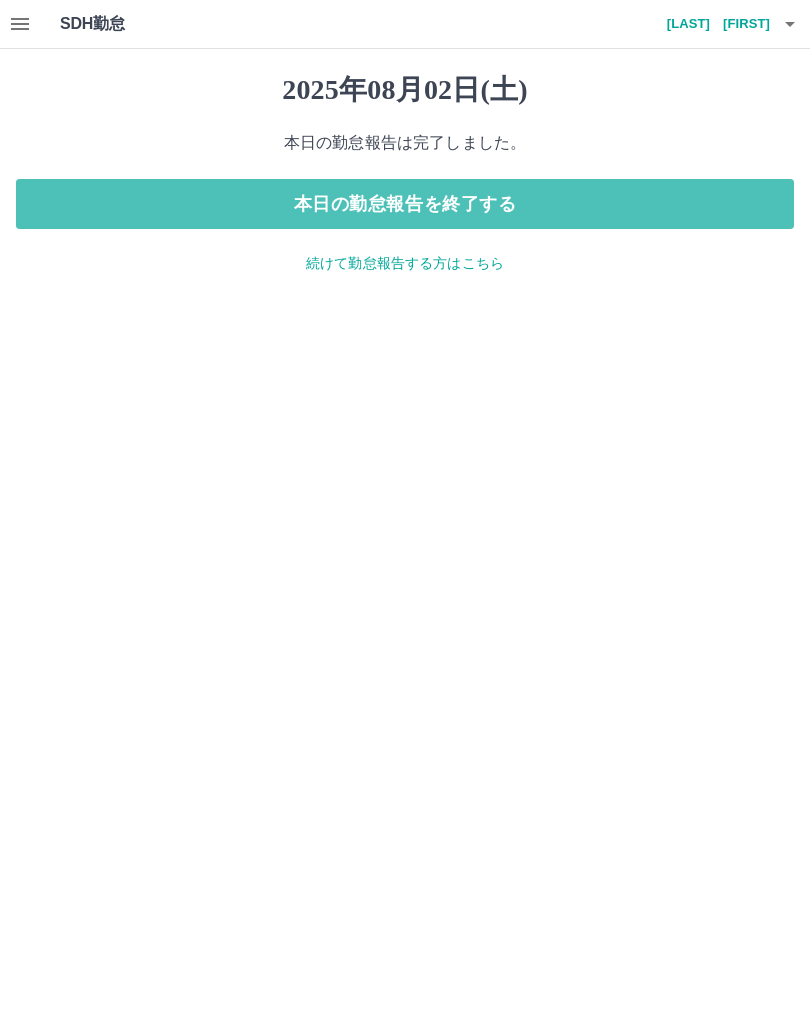 click on "本日の勤怠報告を終了する" at bounding box center (405, 204) 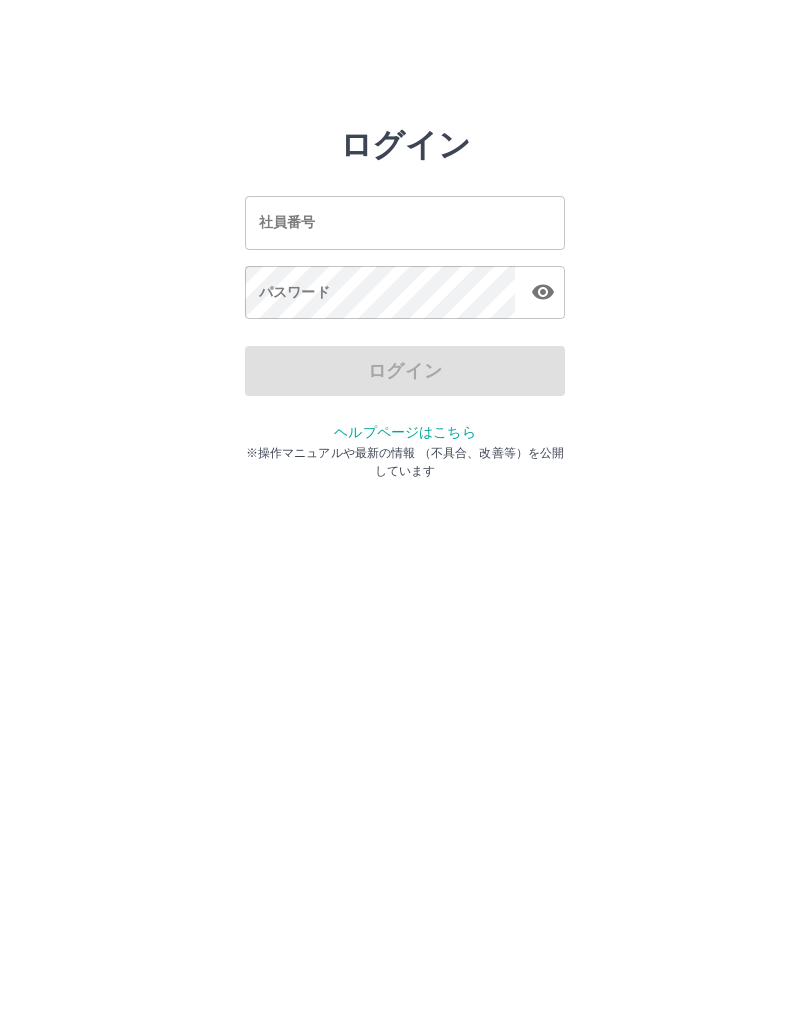 scroll, scrollTop: 0, scrollLeft: 0, axis: both 